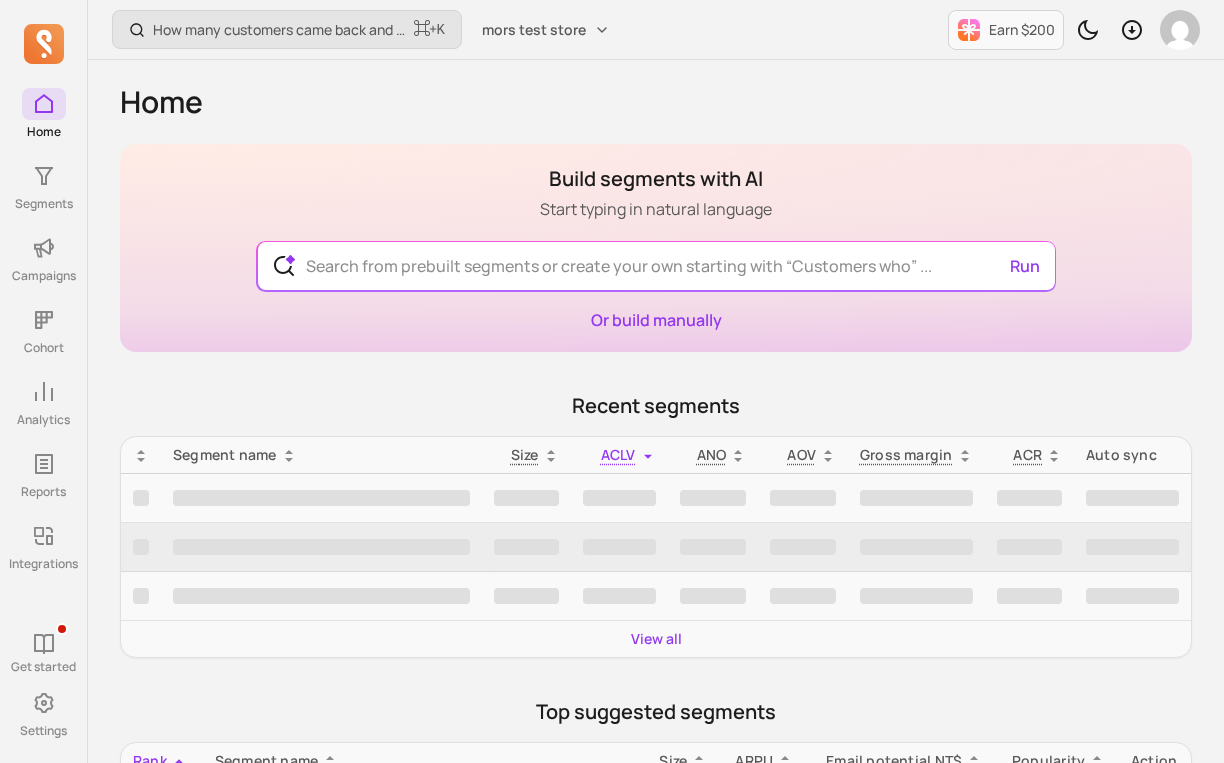 scroll, scrollTop: 0, scrollLeft: 0, axis: both 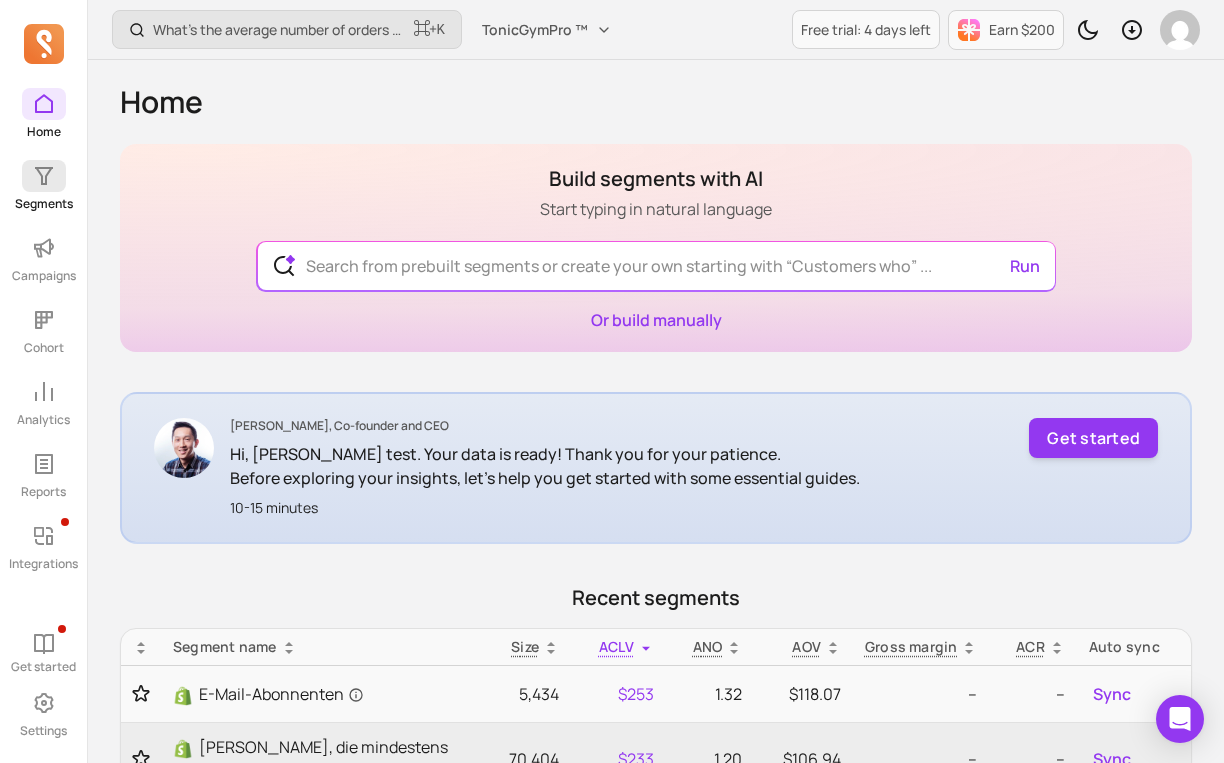 click at bounding box center (44, 176) 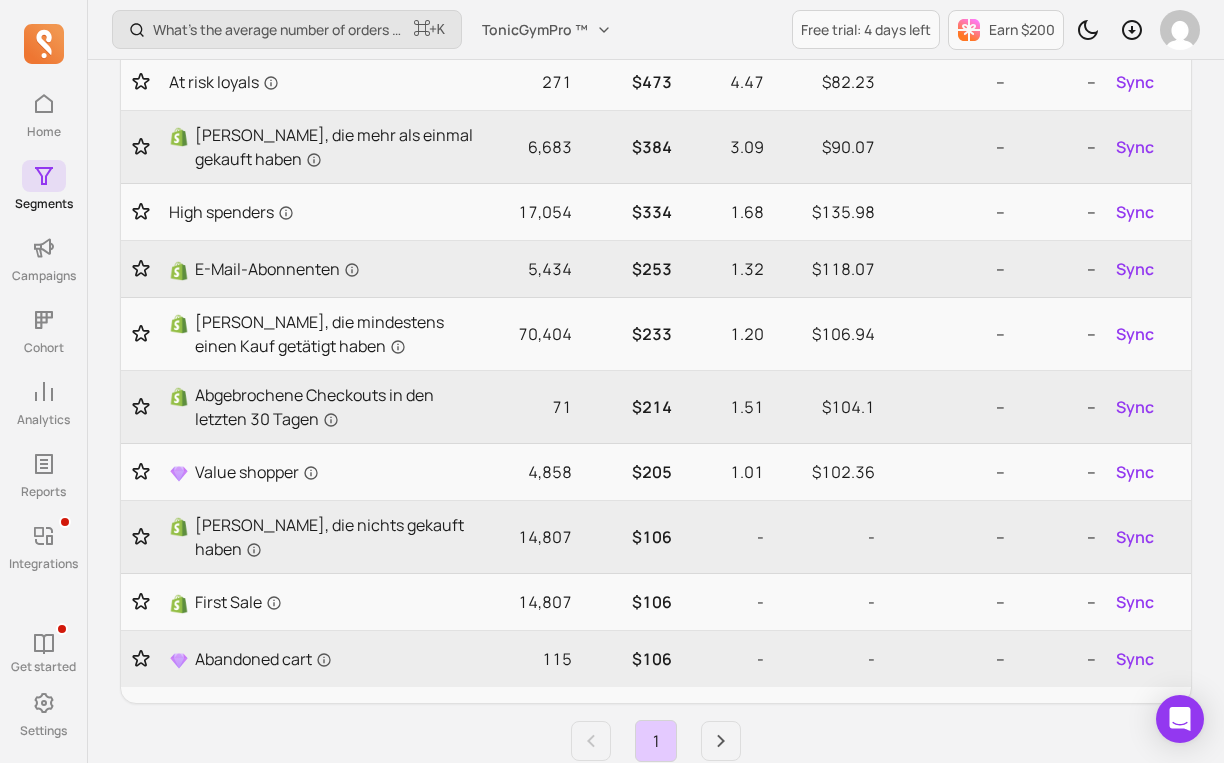 scroll, scrollTop: 329, scrollLeft: 0, axis: vertical 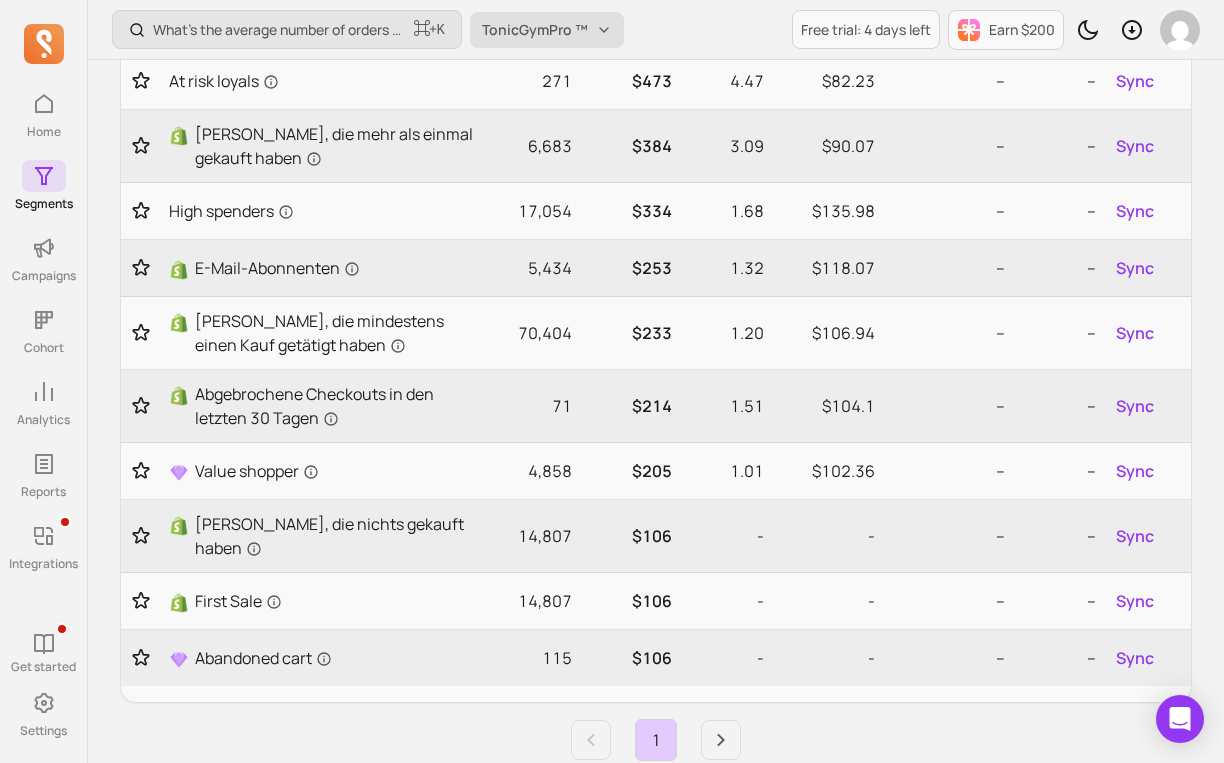 click on "TonicGymPro ™" at bounding box center [547, 30] 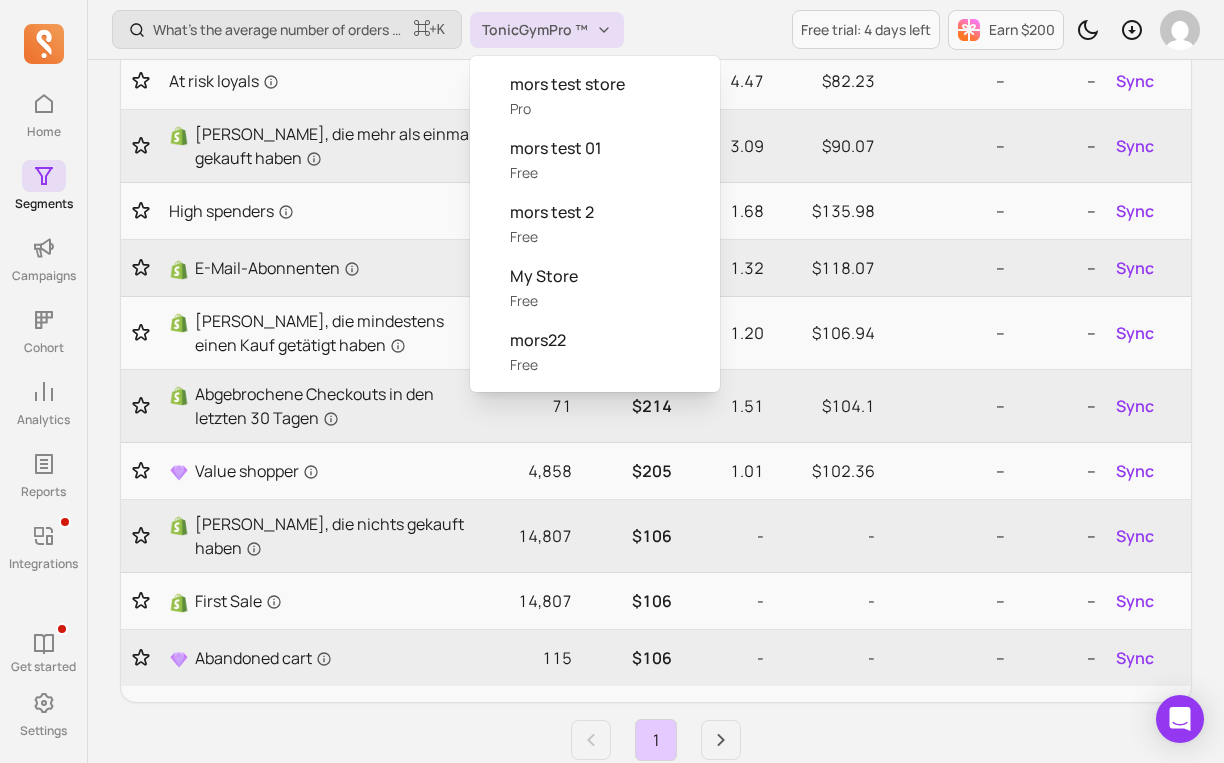 click on "What’s the average number of orders per customer? ⌘  +  K TonicGymPro ™   Free trial: 4 days left Earn $200" at bounding box center [656, 30] 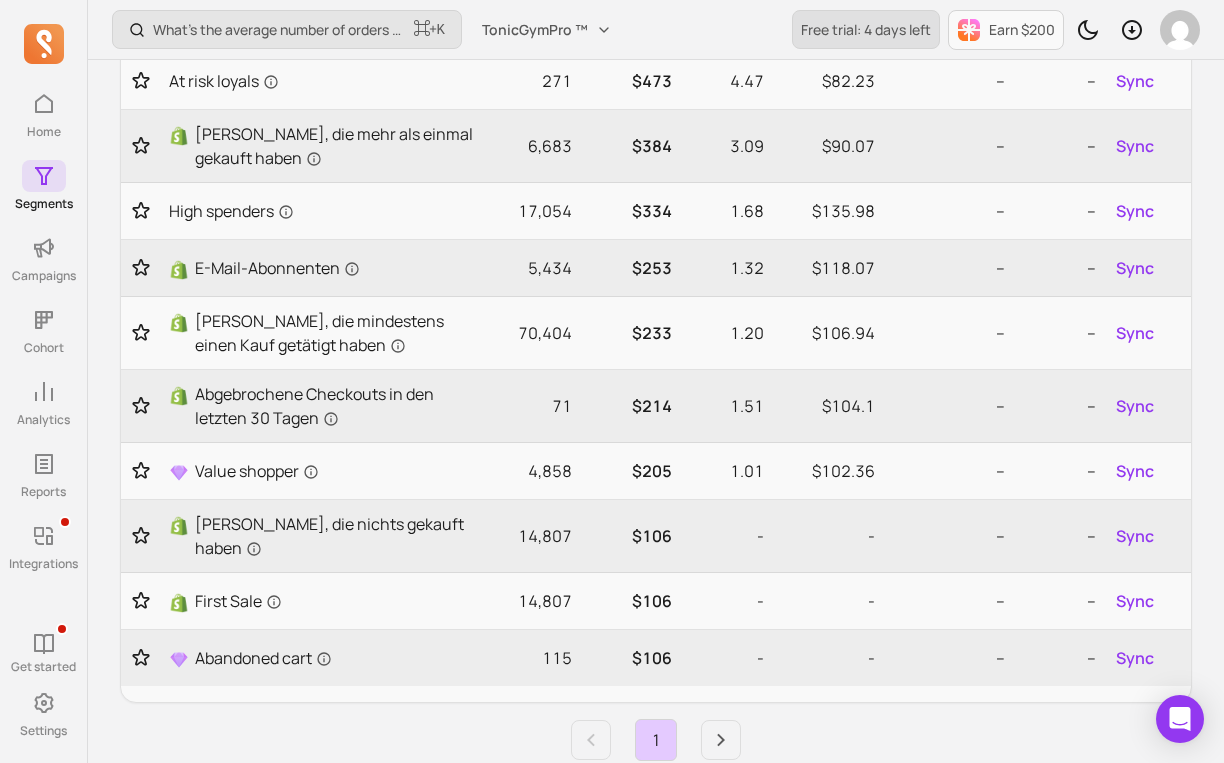 click on "Free trial: 4 days left" at bounding box center (866, 30) 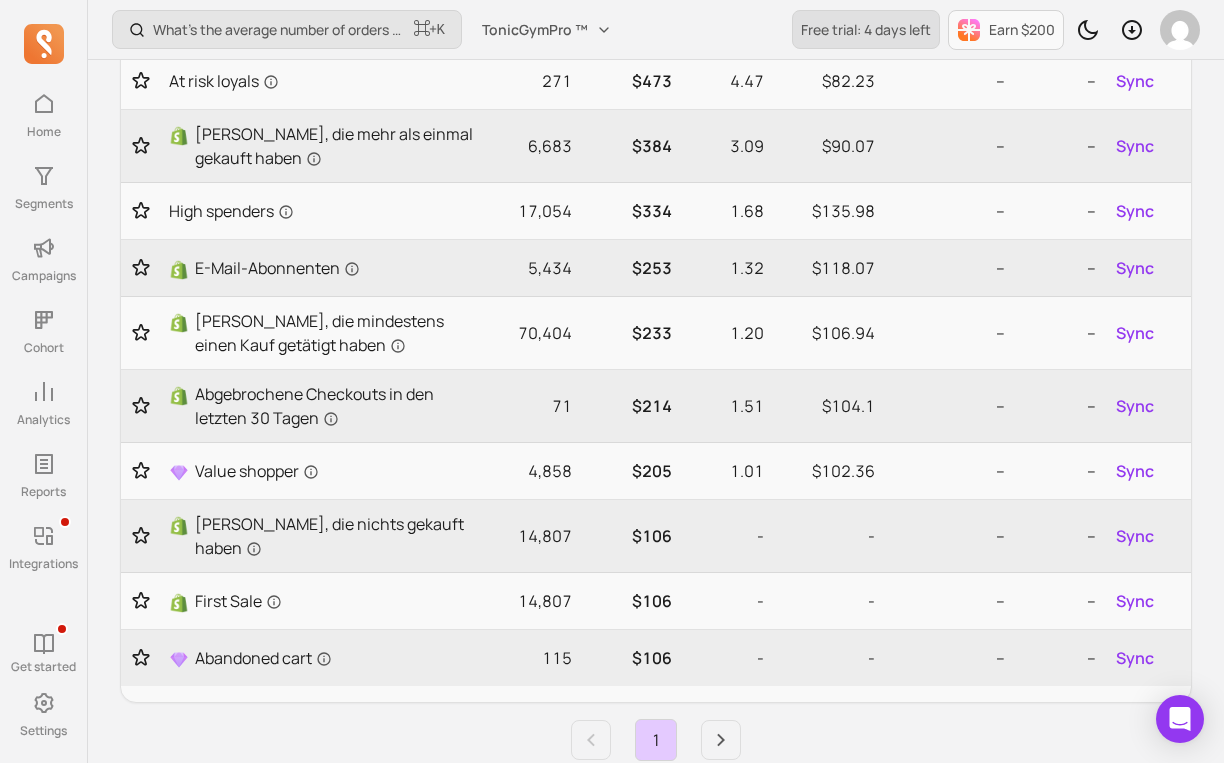 scroll, scrollTop: 0, scrollLeft: 0, axis: both 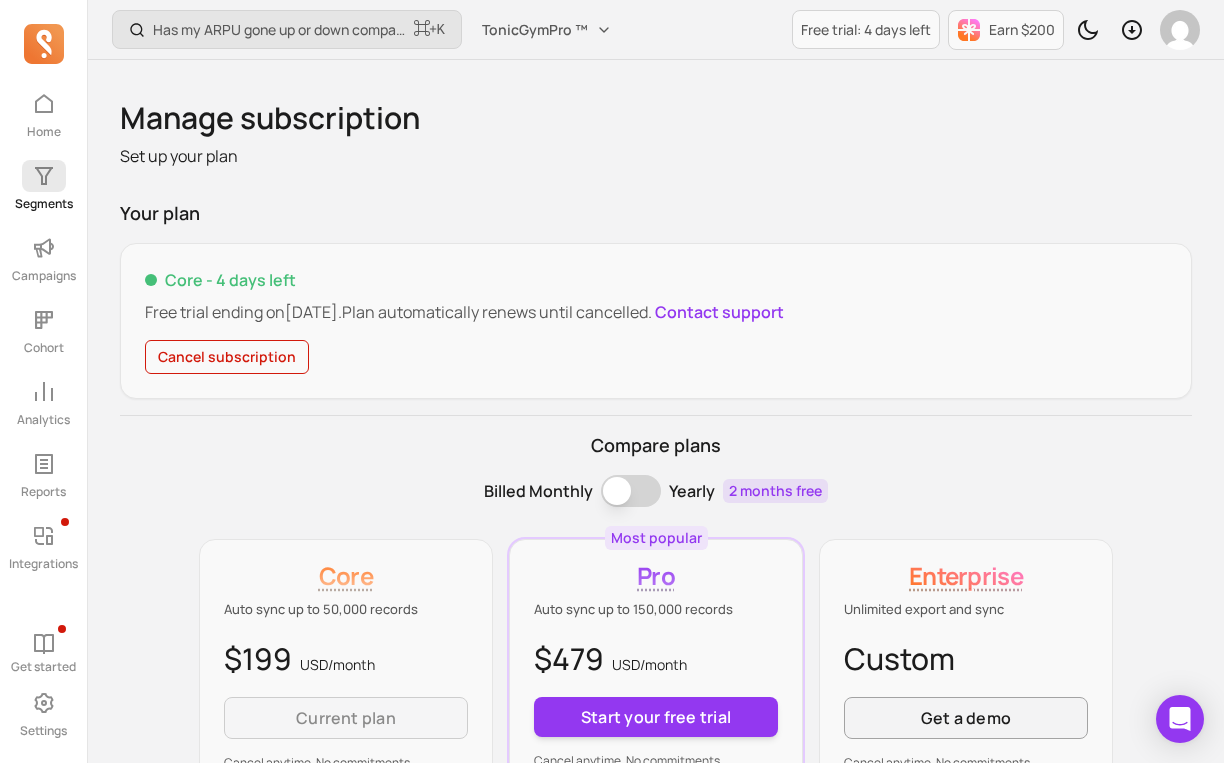 click at bounding box center (44, 176) 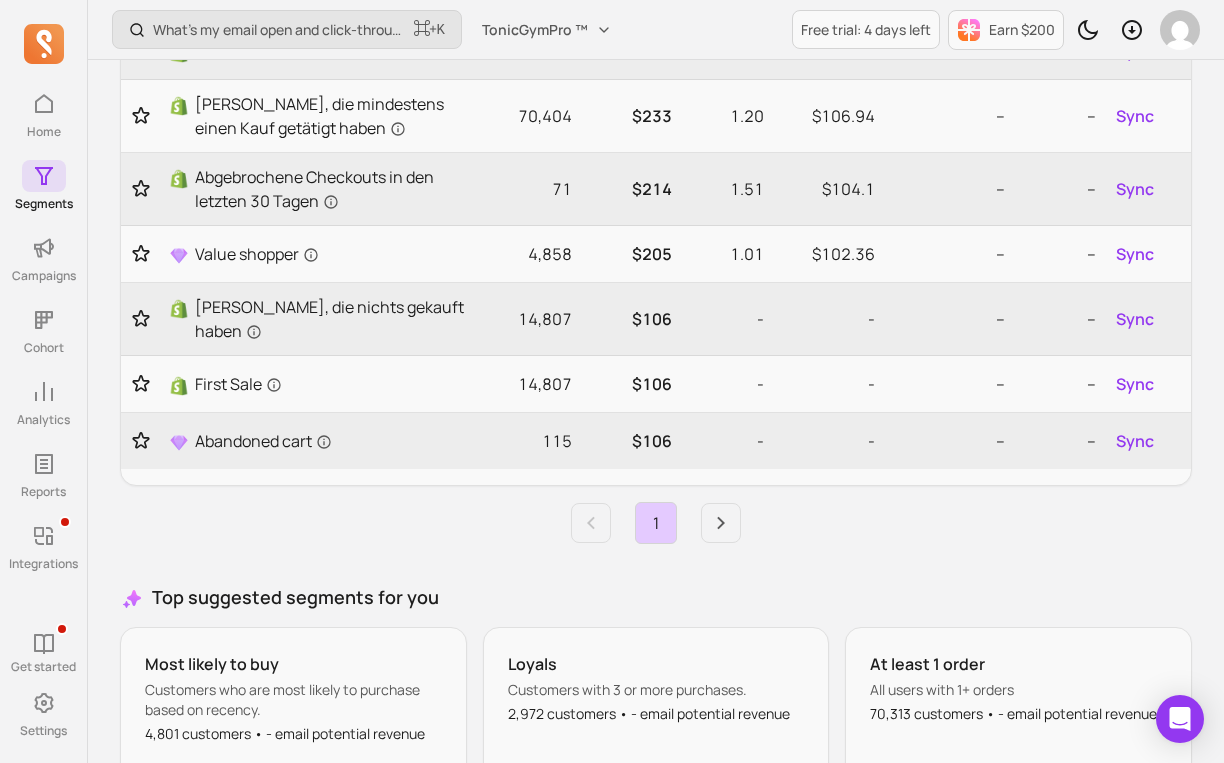 scroll, scrollTop: 718, scrollLeft: 0, axis: vertical 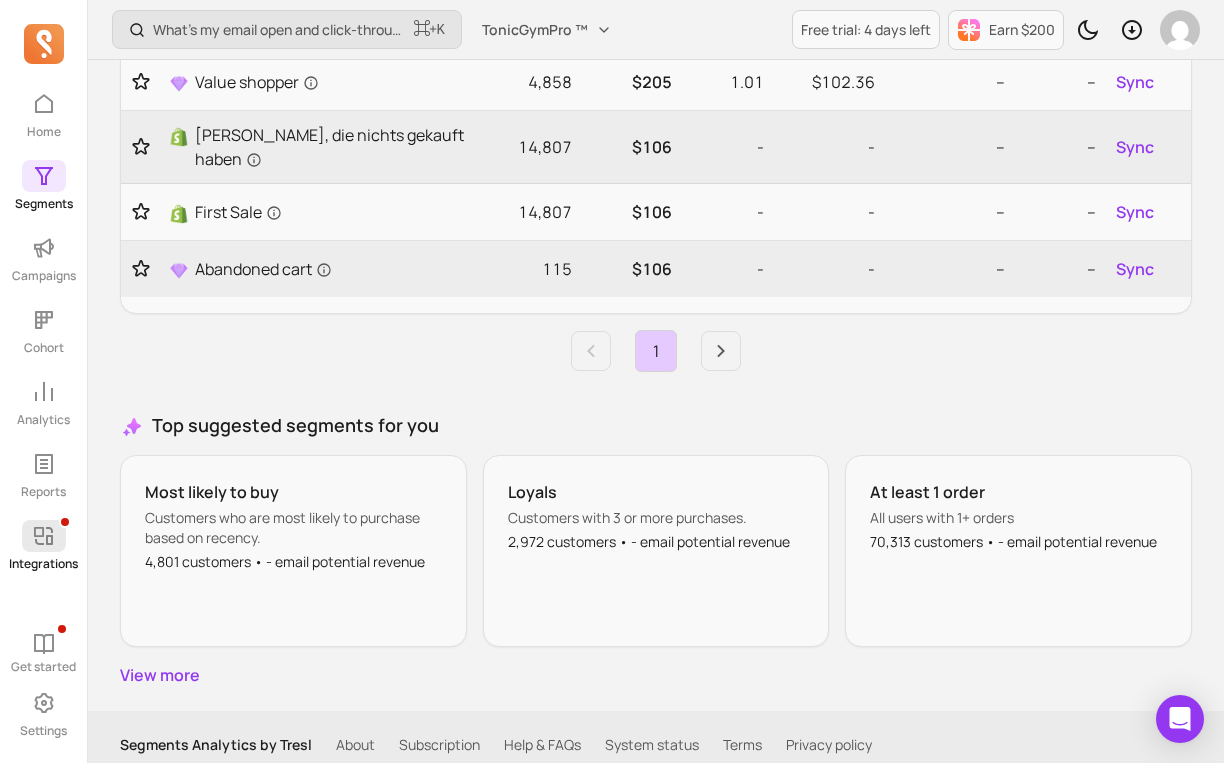 click at bounding box center [44, 536] 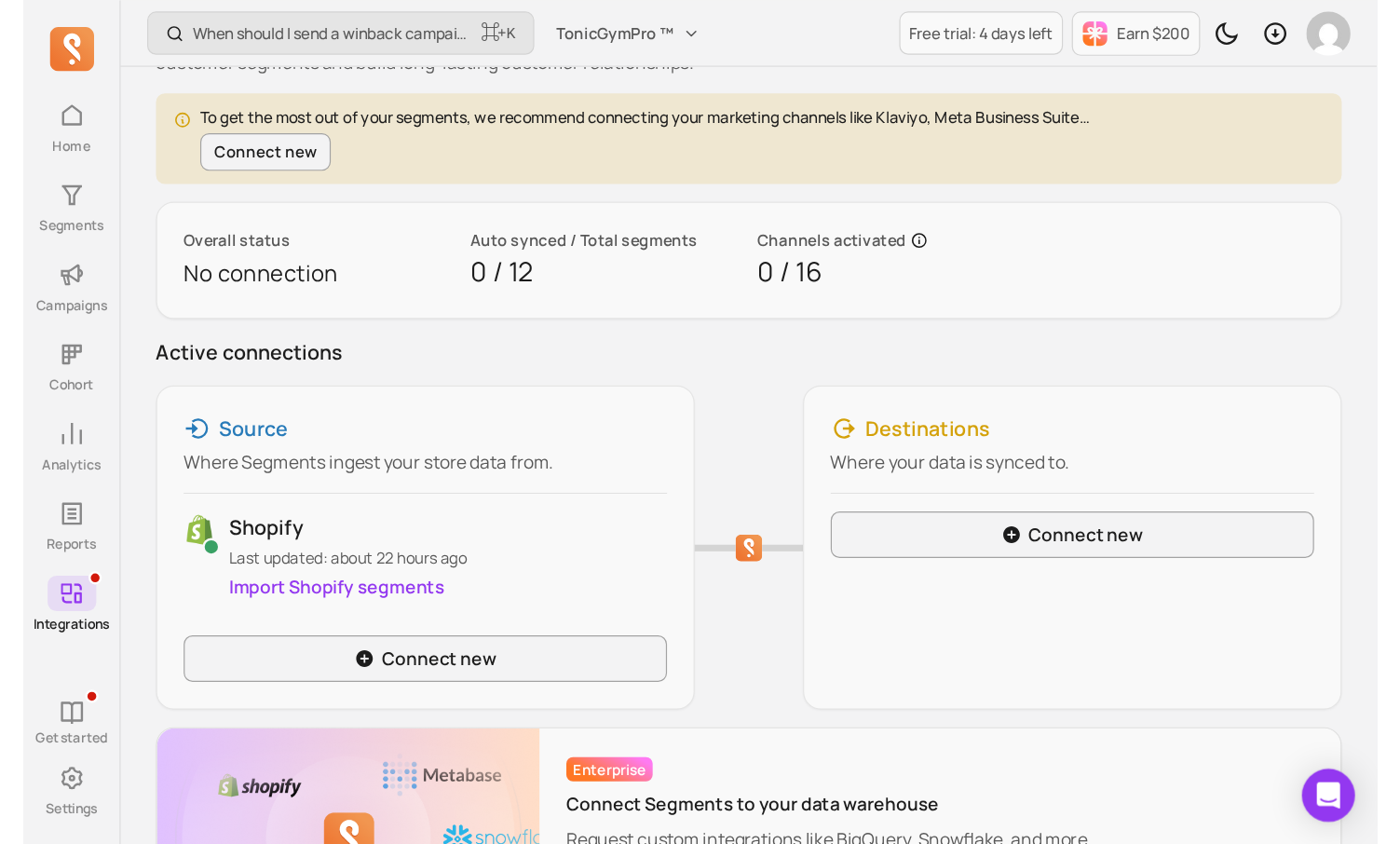 scroll, scrollTop: 0, scrollLeft: 0, axis: both 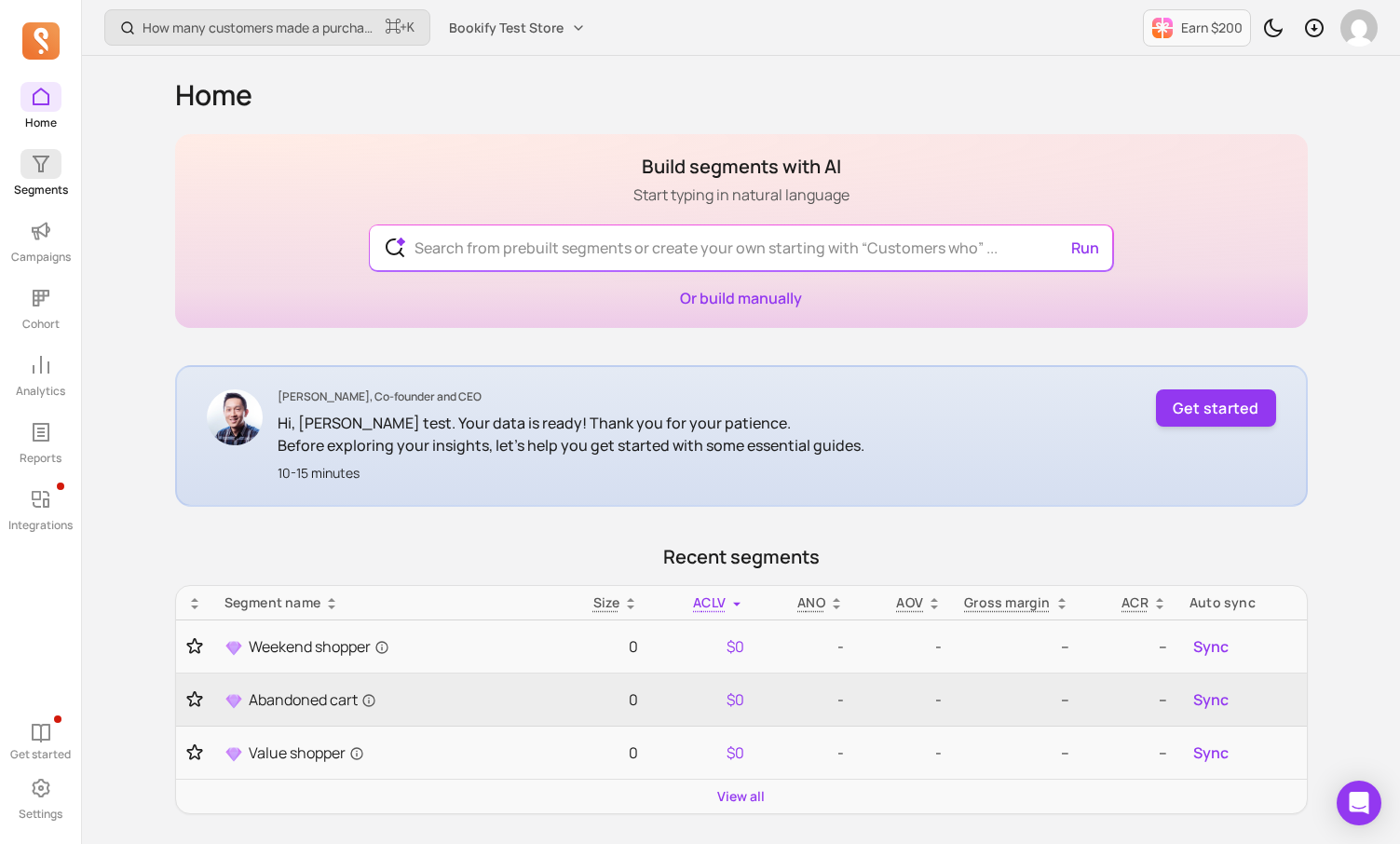 click on "Segments" at bounding box center [40, 173] 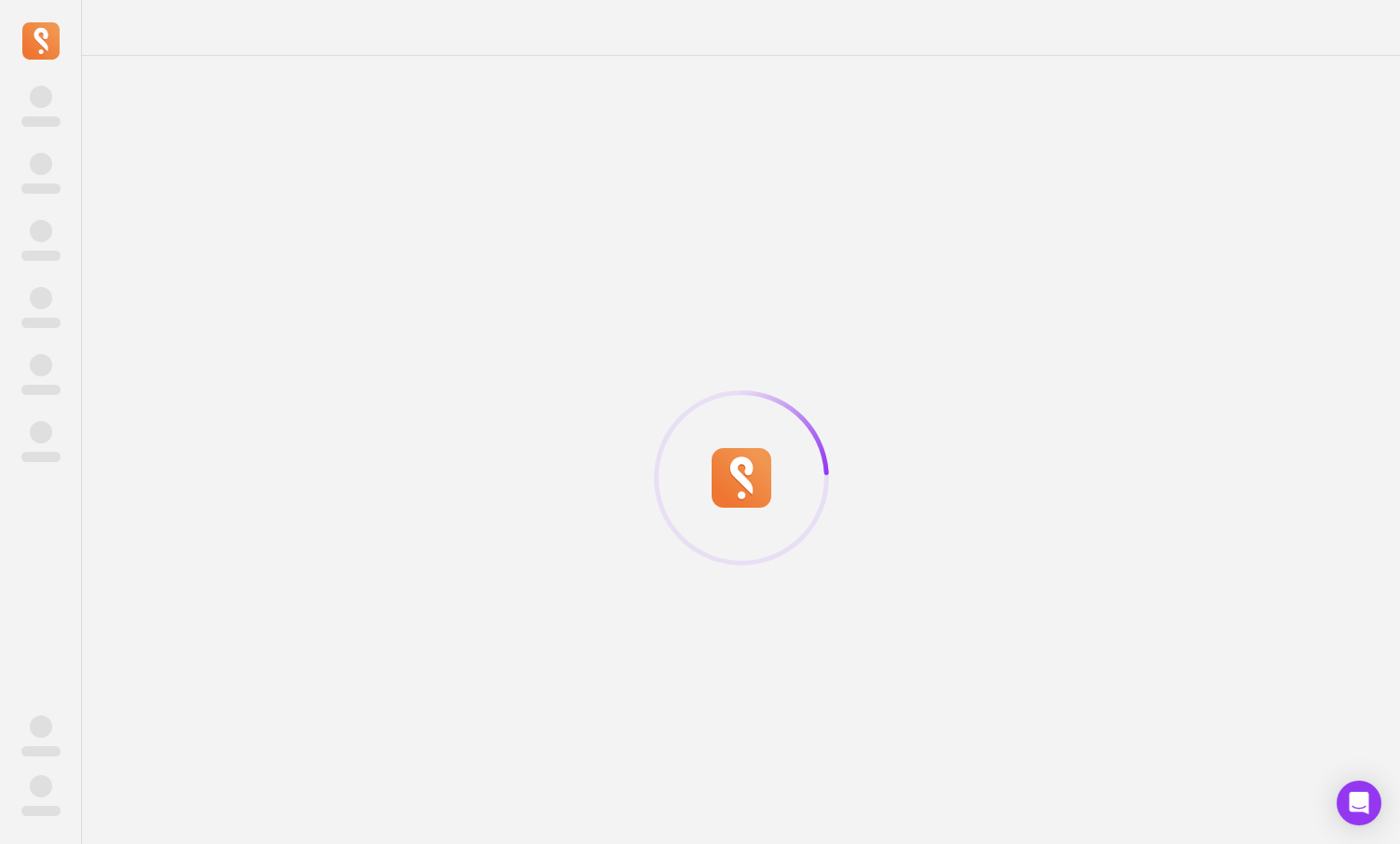 scroll, scrollTop: 0, scrollLeft: 0, axis: both 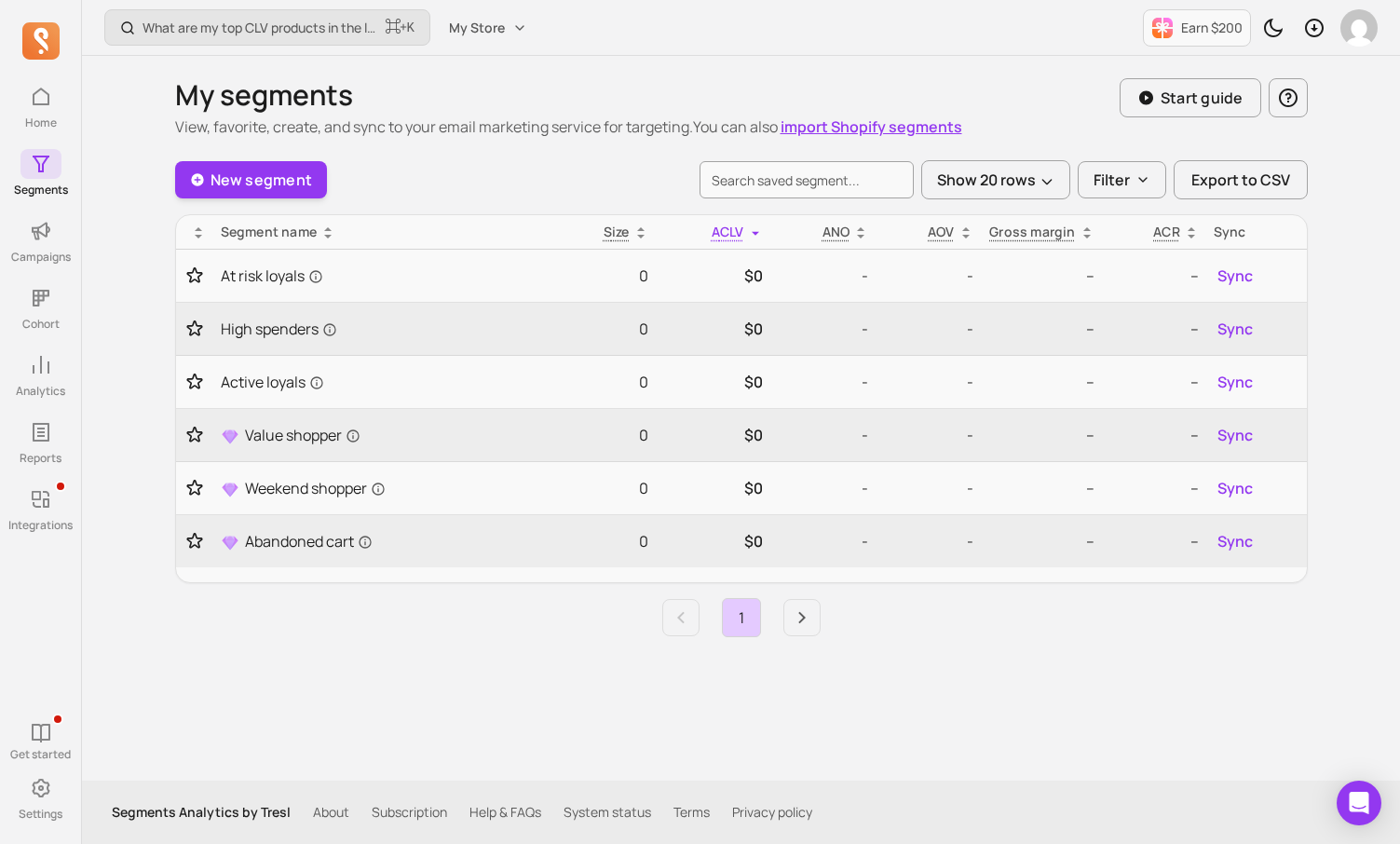 click on "import Shopify segments" at bounding box center (871, 127) 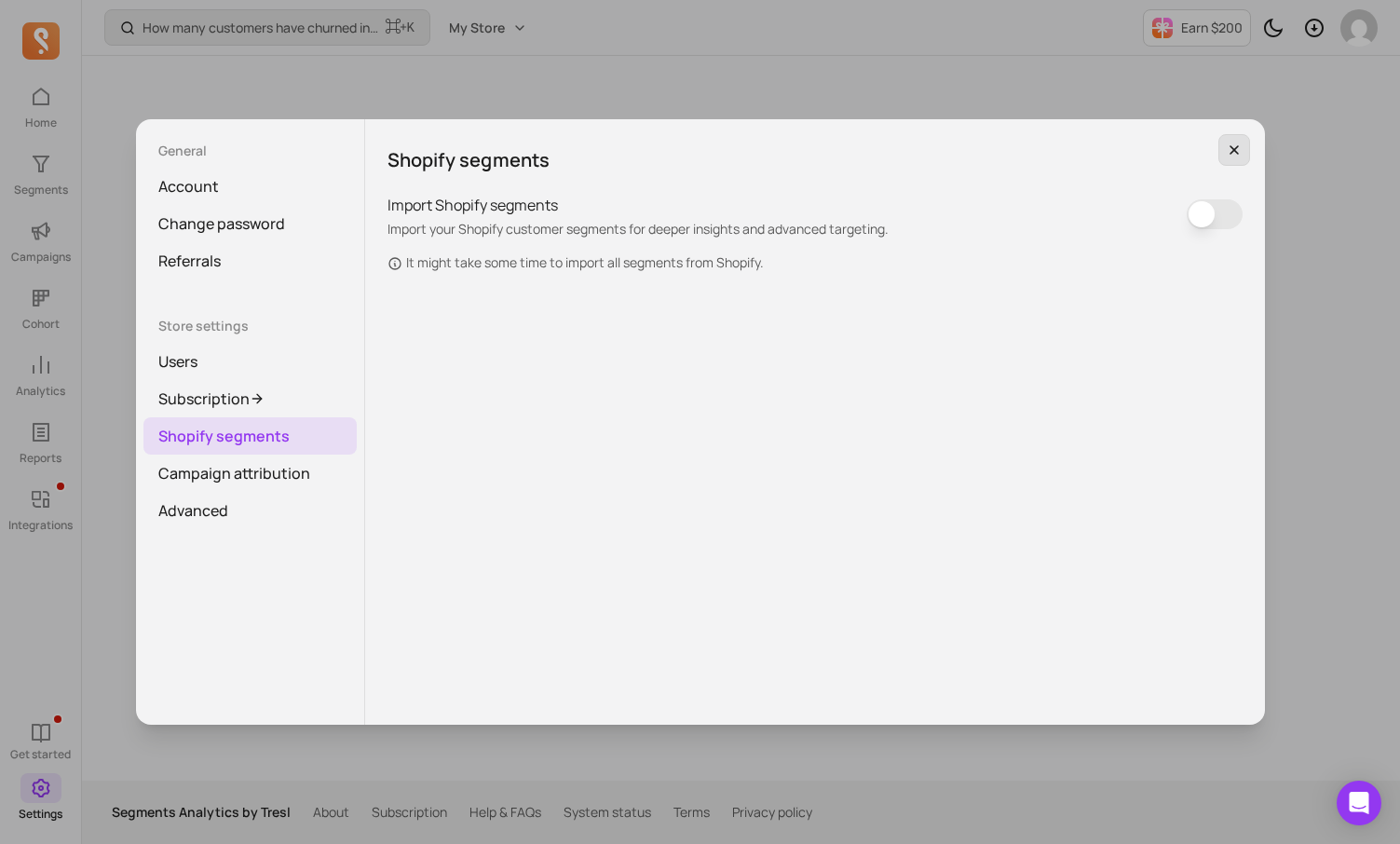 click at bounding box center [1234, 150] 